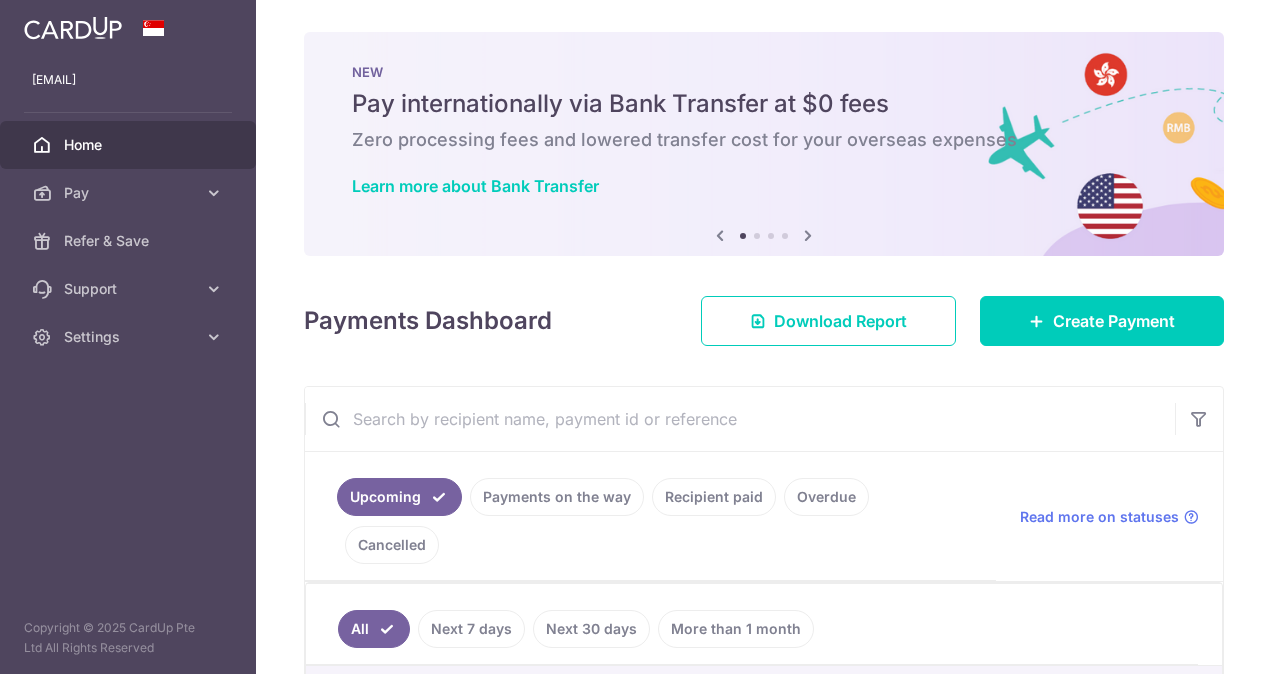 scroll, scrollTop: 0, scrollLeft: 0, axis: both 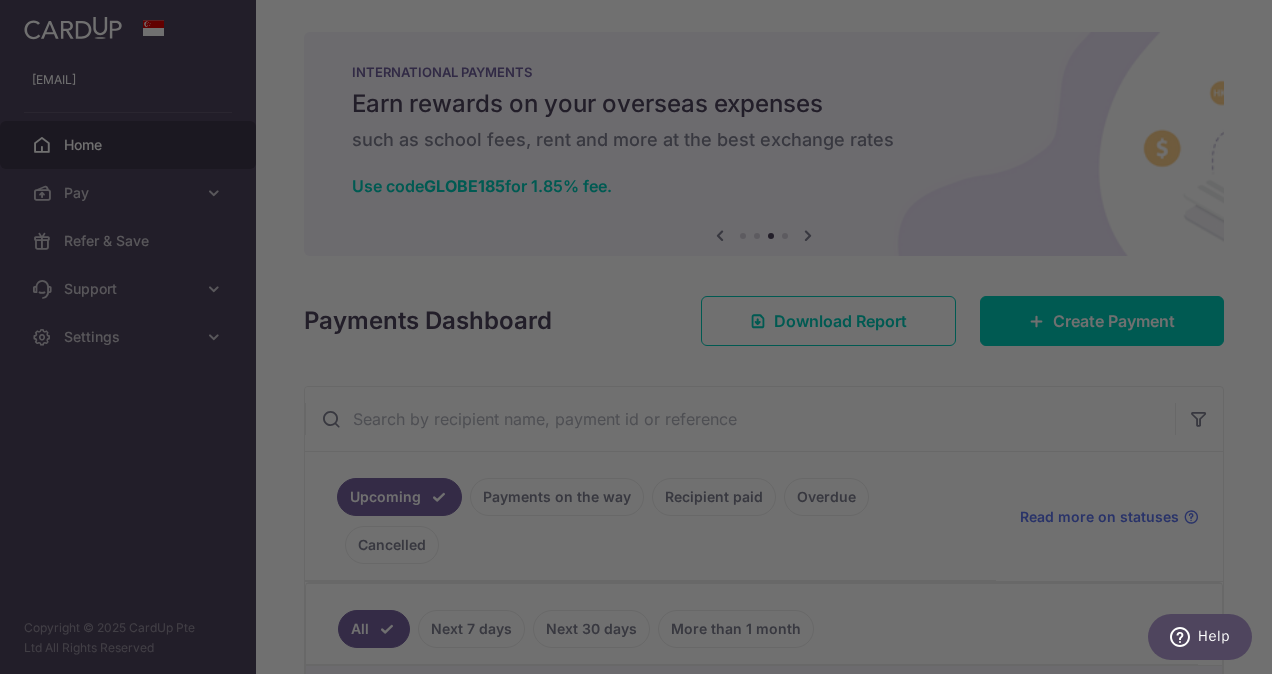 click at bounding box center [642, 340] 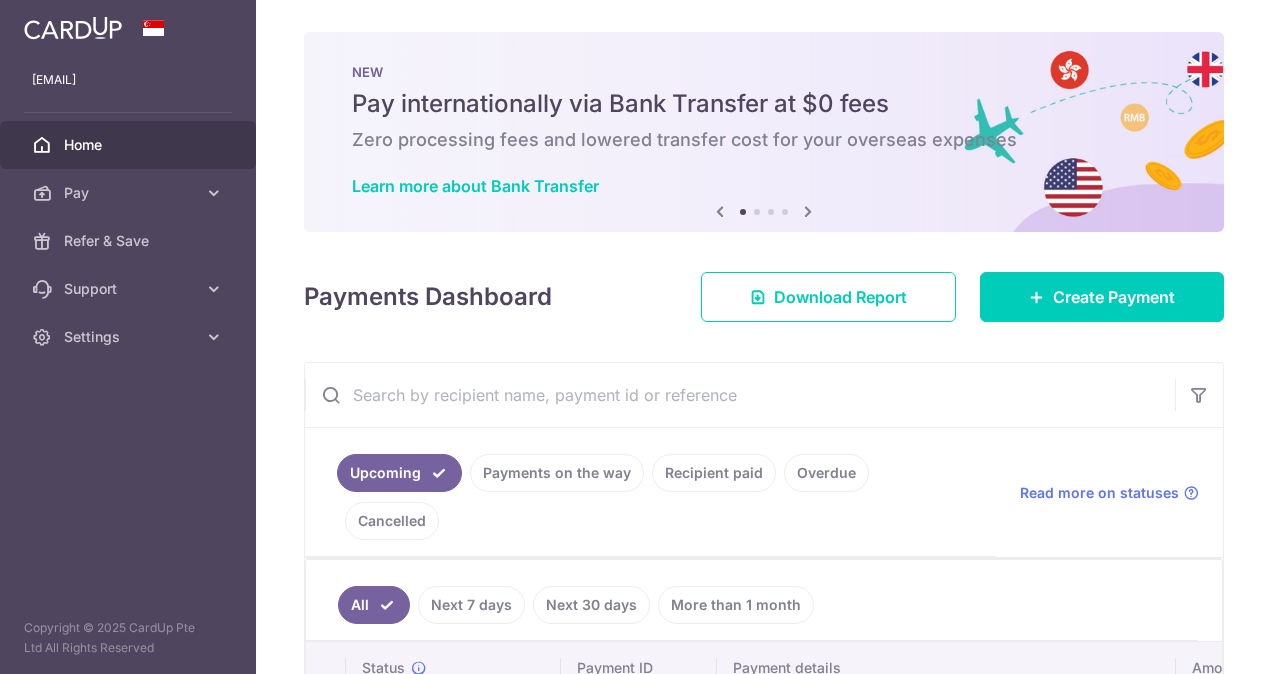 scroll, scrollTop: 0, scrollLeft: 0, axis: both 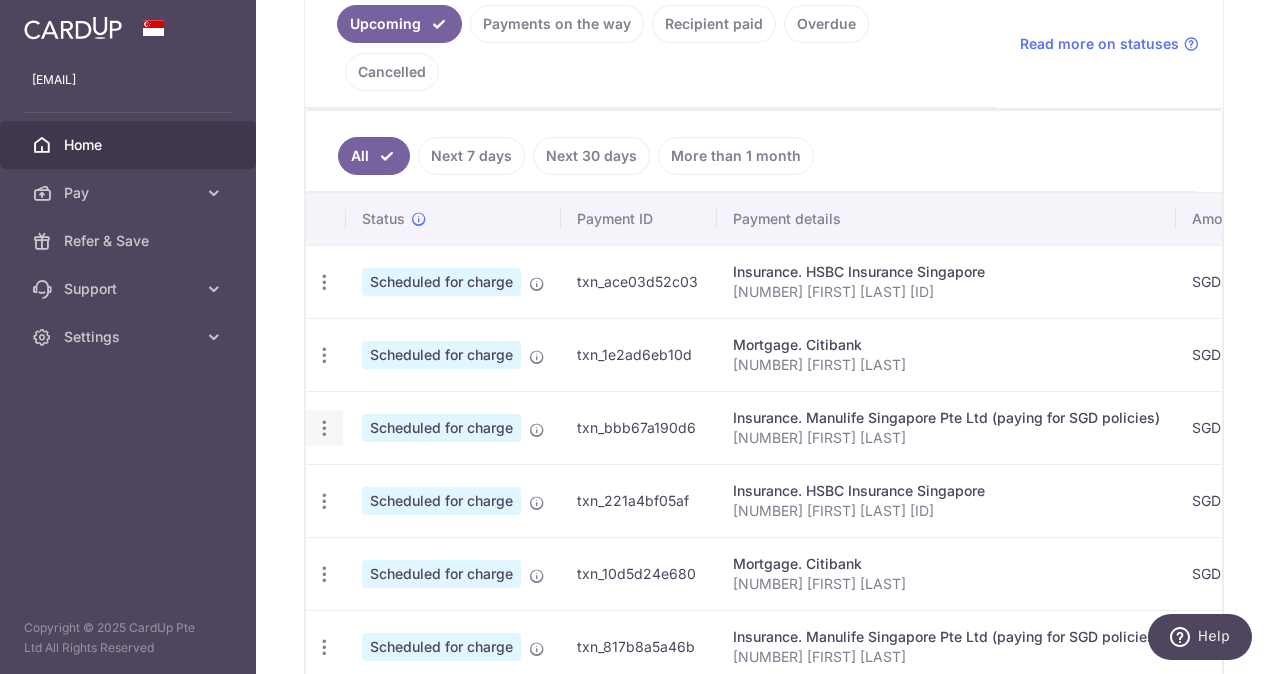 click at bounding box center [324, 282] 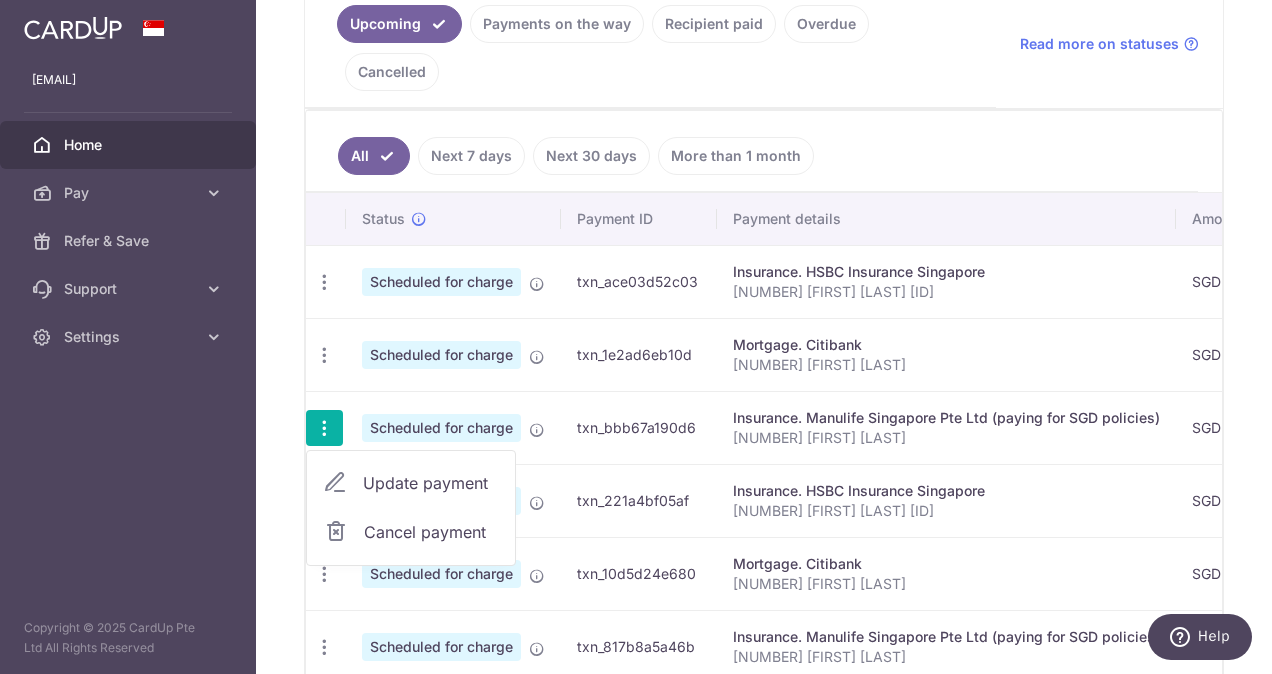 click on "Cancel payment" at bounding box center [431, 532] 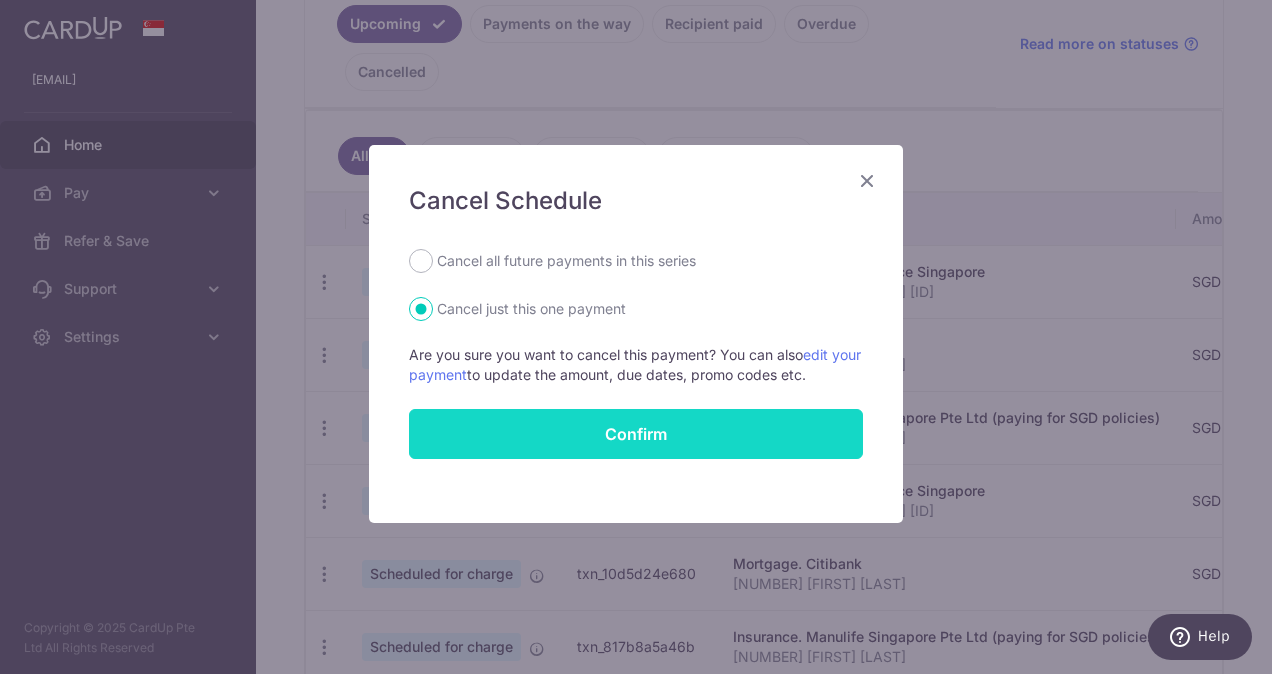 click on "Confirm" at bounding box center [636, 434] 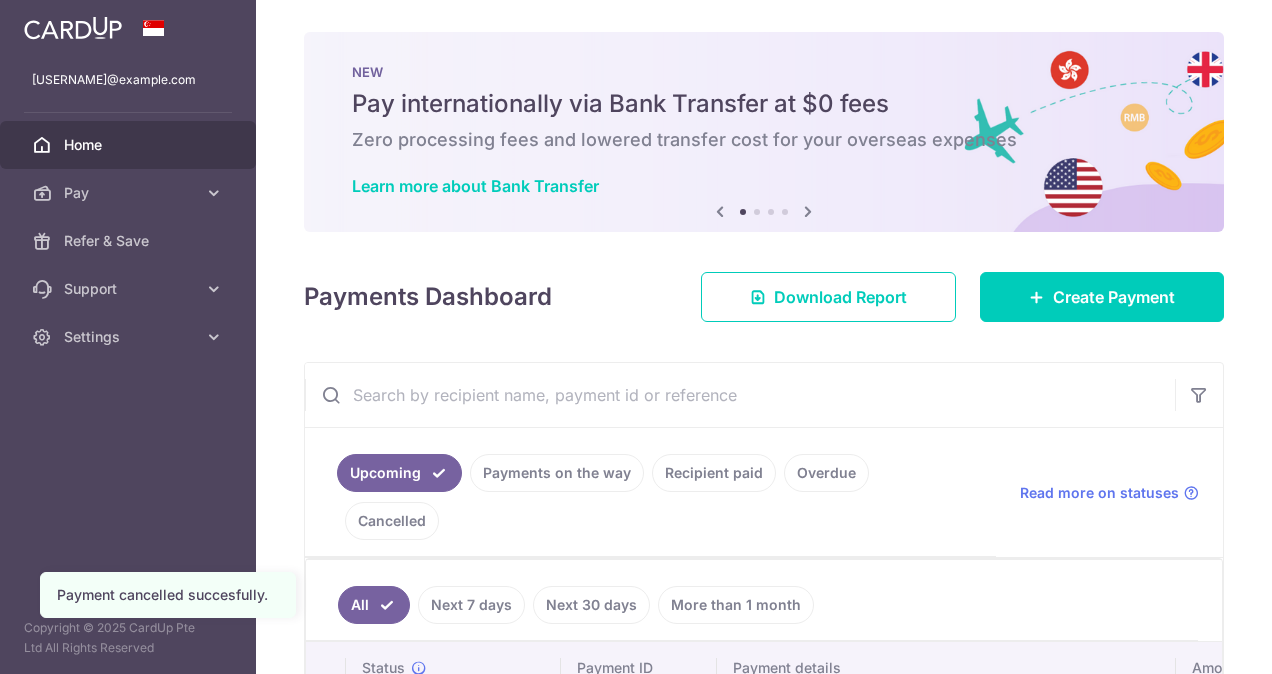scroll, scrollTop: 0, scrollLeft: 0, axis: both 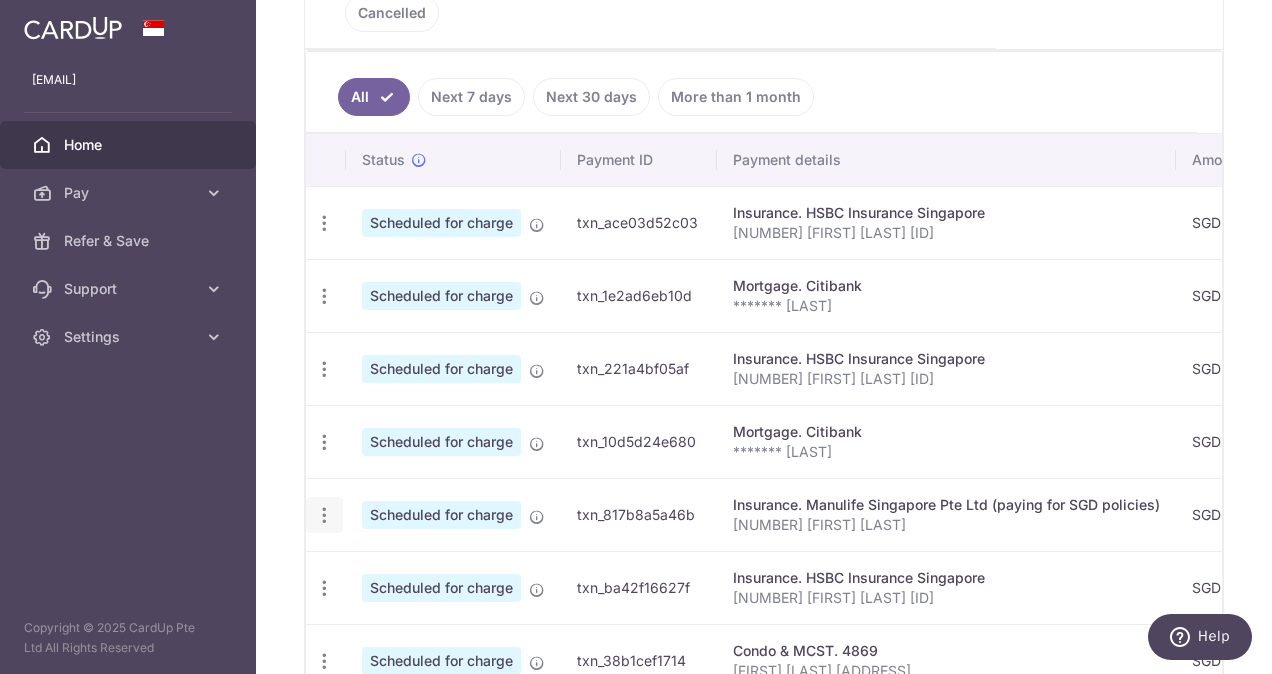 click at bounding box center [324, 223] 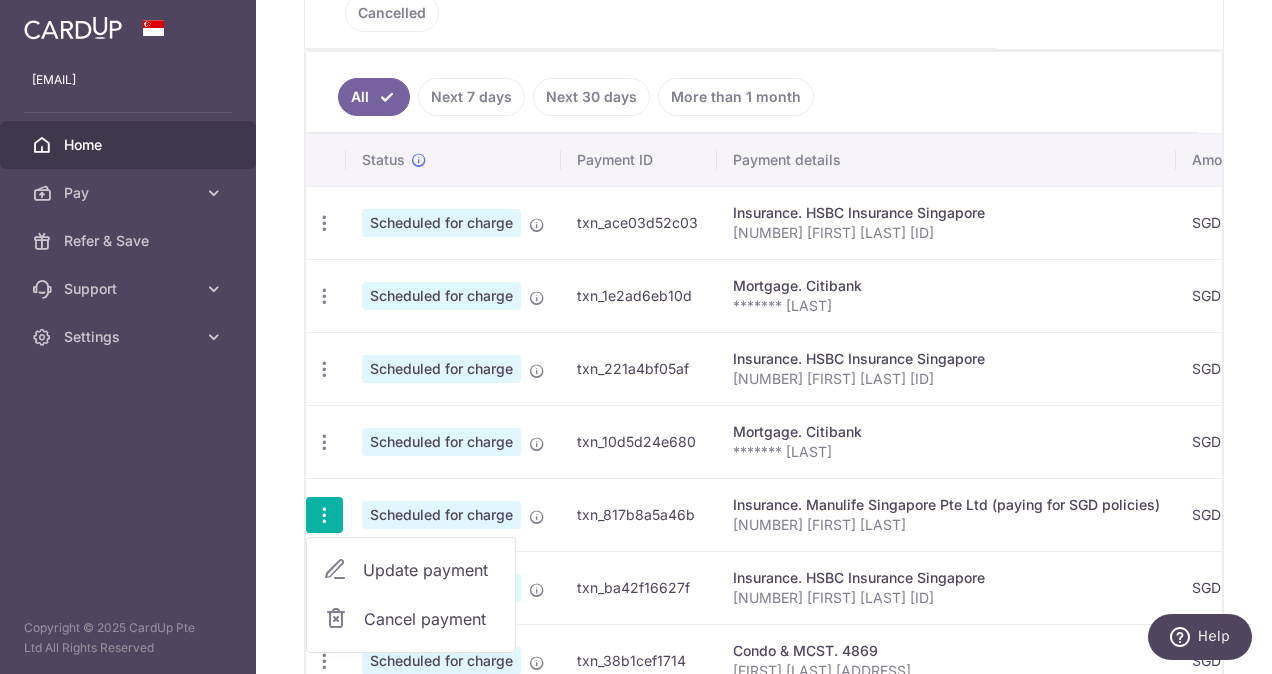 click on "Update payment" at bounding box center (431, 570) 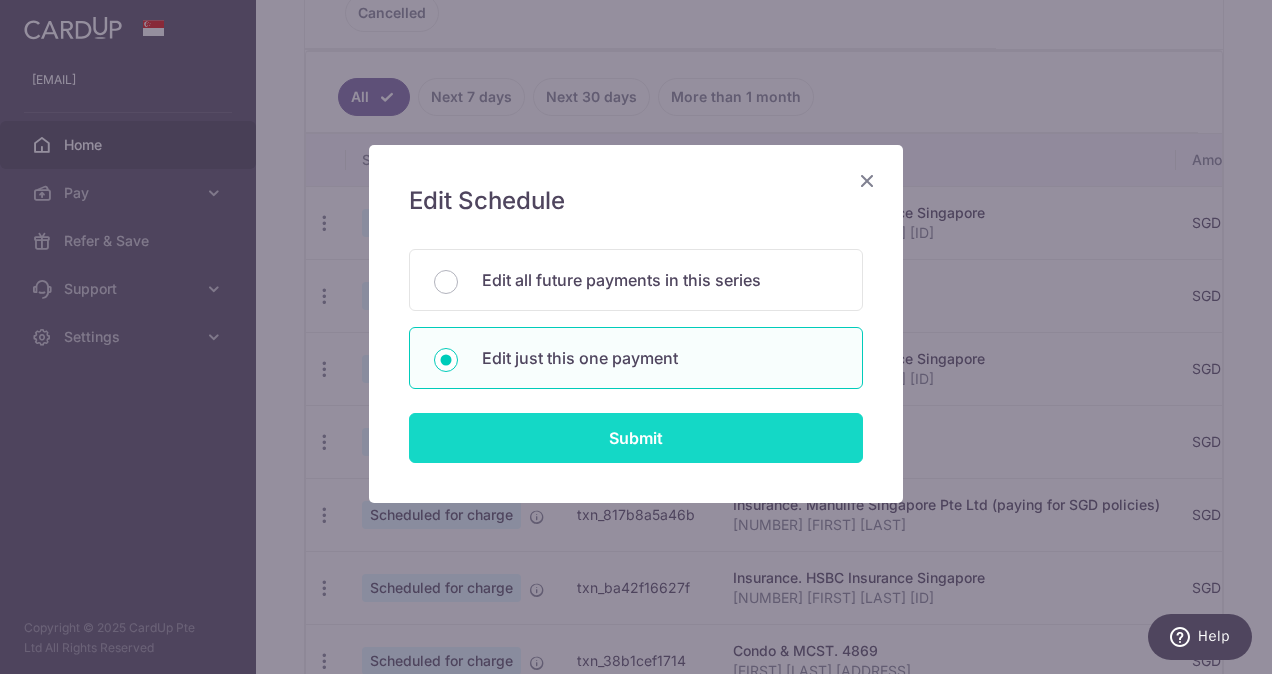 click on "Submit" at bounding box center (636, 438) 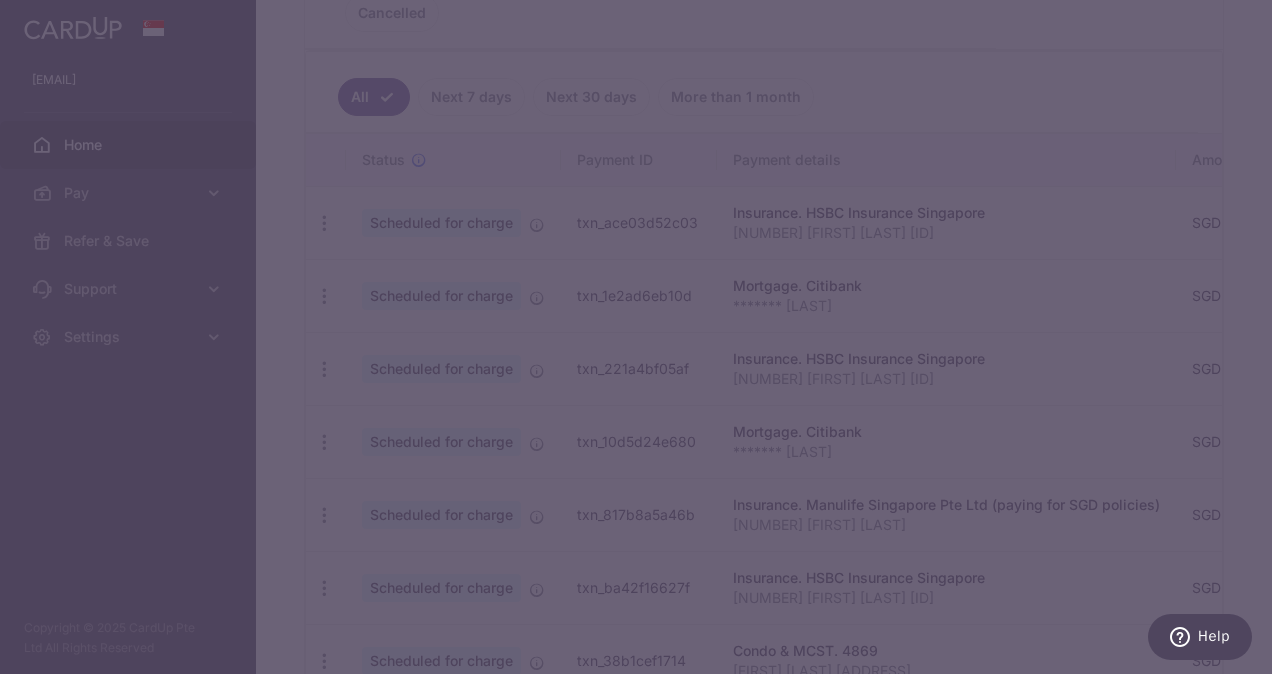 type on "REC185" 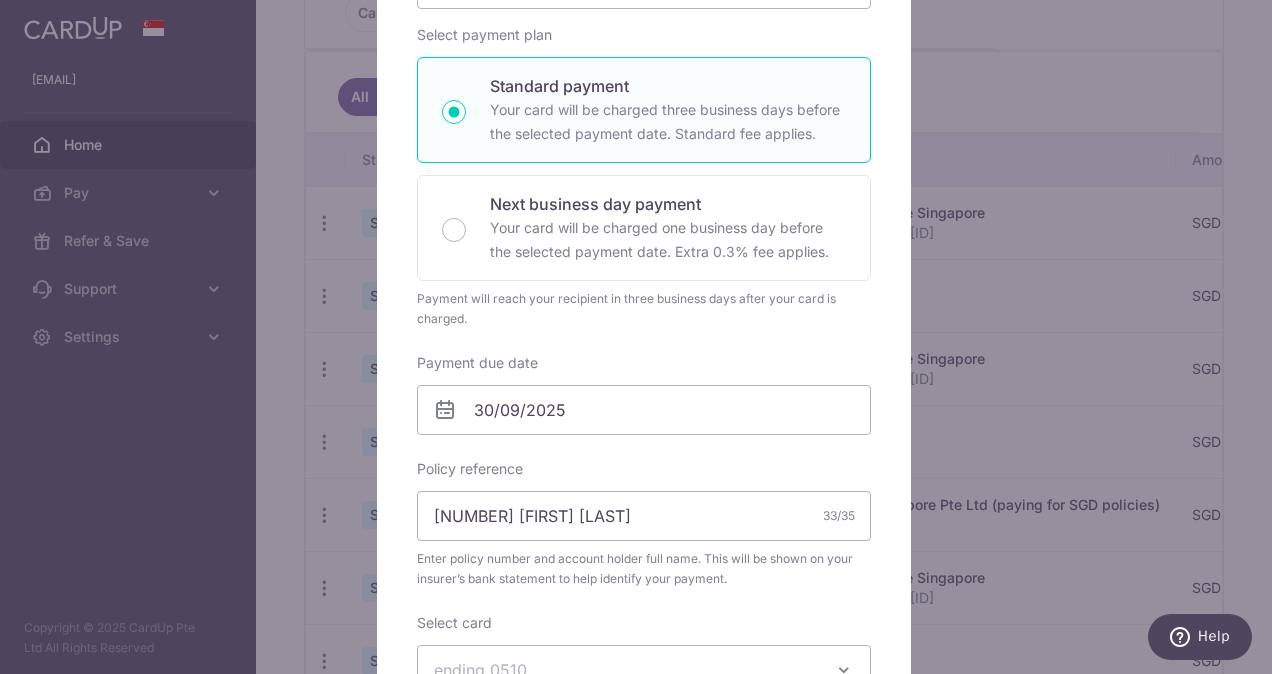 scroll, scrollTop: 299, scrollLeft: 0, axis: vertical 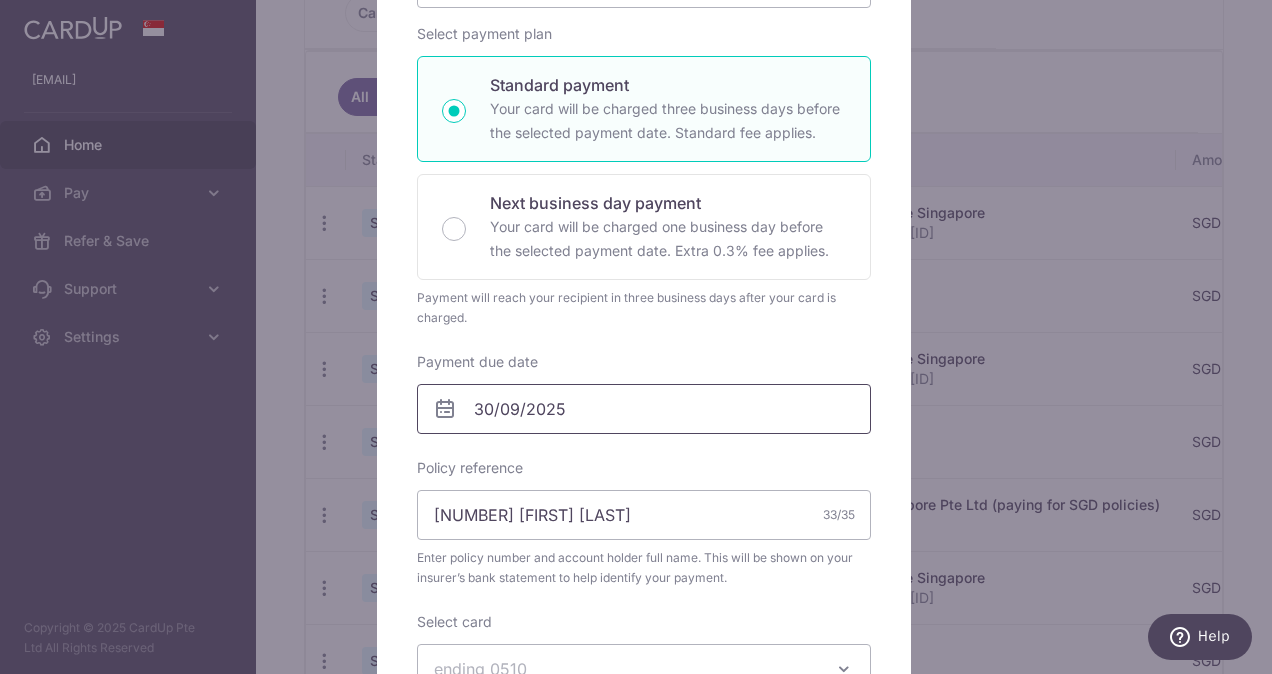 click on "30/09/2025" at bounding box center [644, 409] 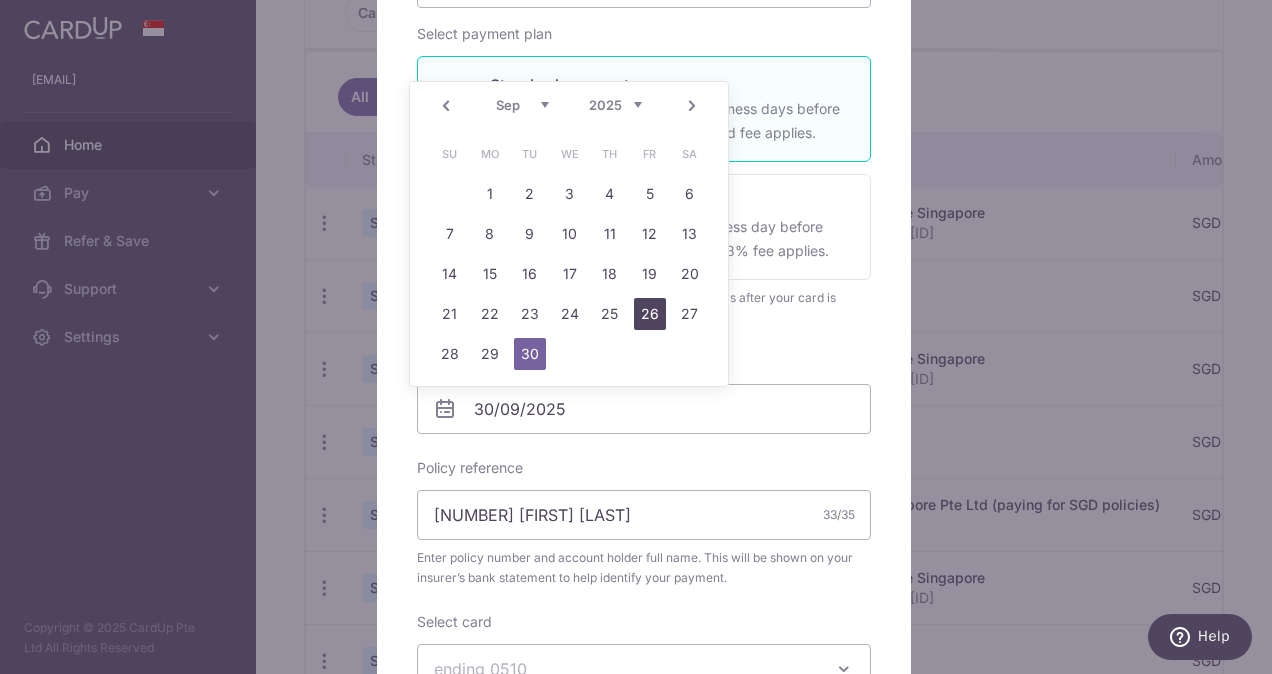 click on "26" at bounding box center (650, 314) 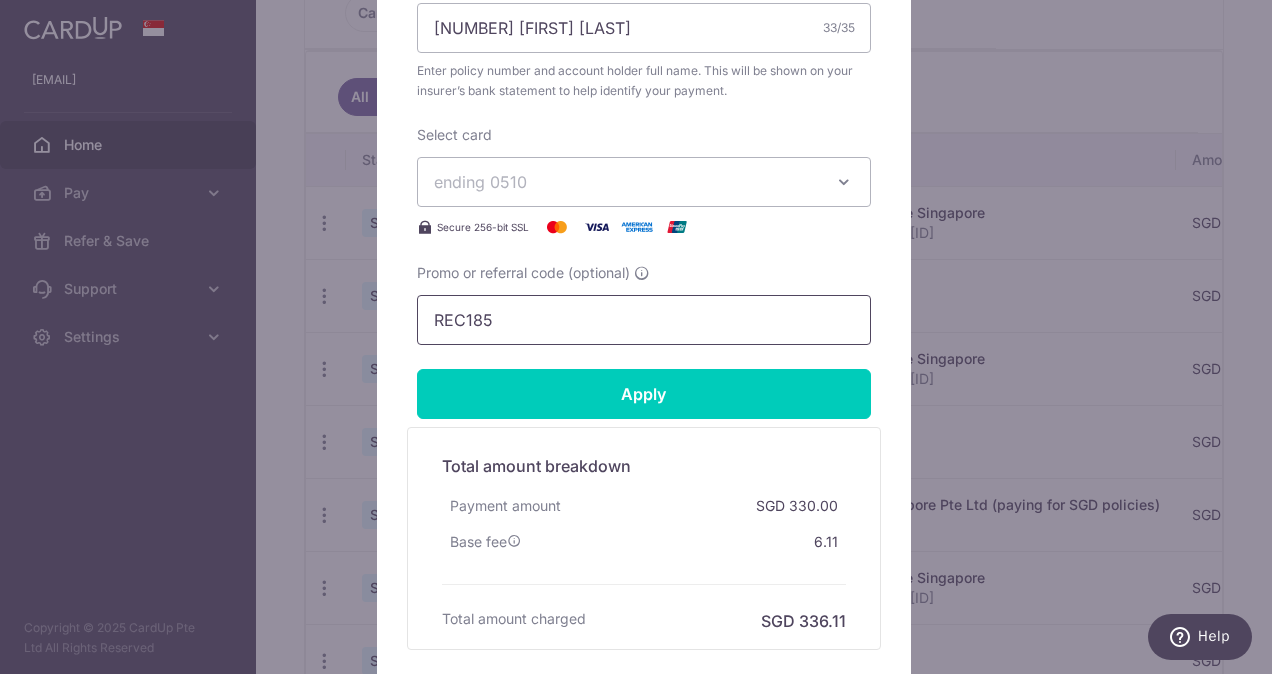 scroll, scrollTop: 819, scrollLeft: 0, axis: vertical 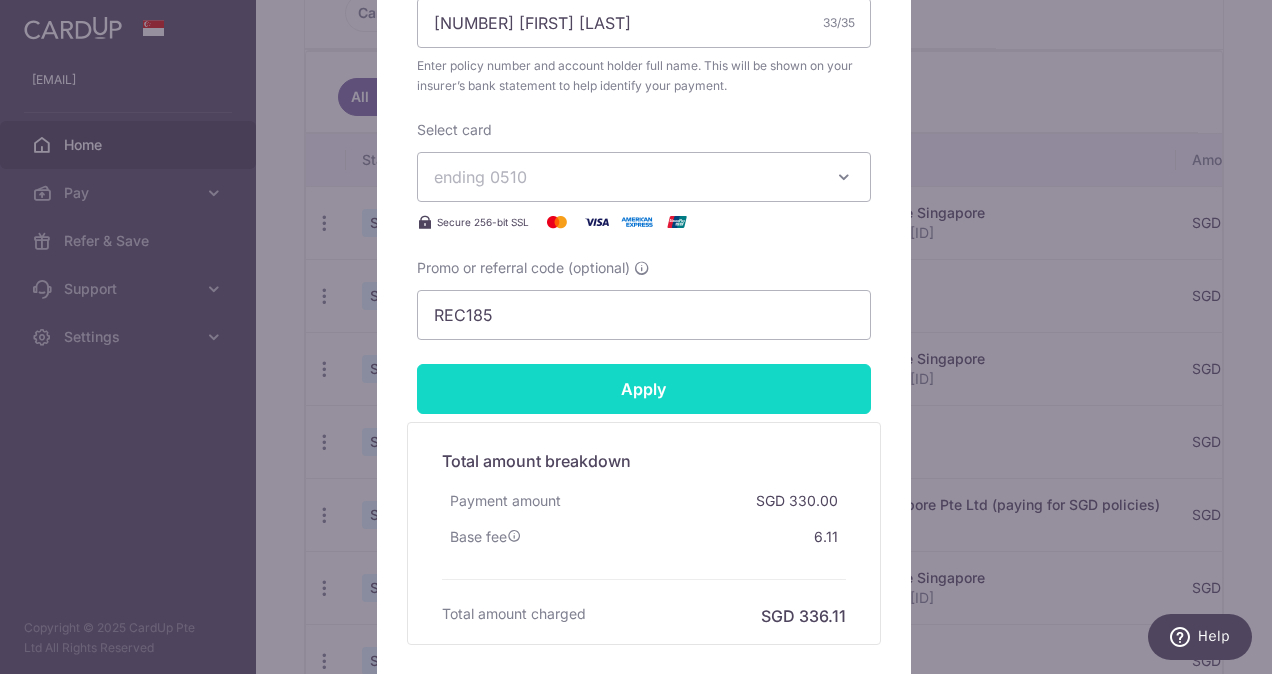 click on "Apply" at bounding box center (644, 389) 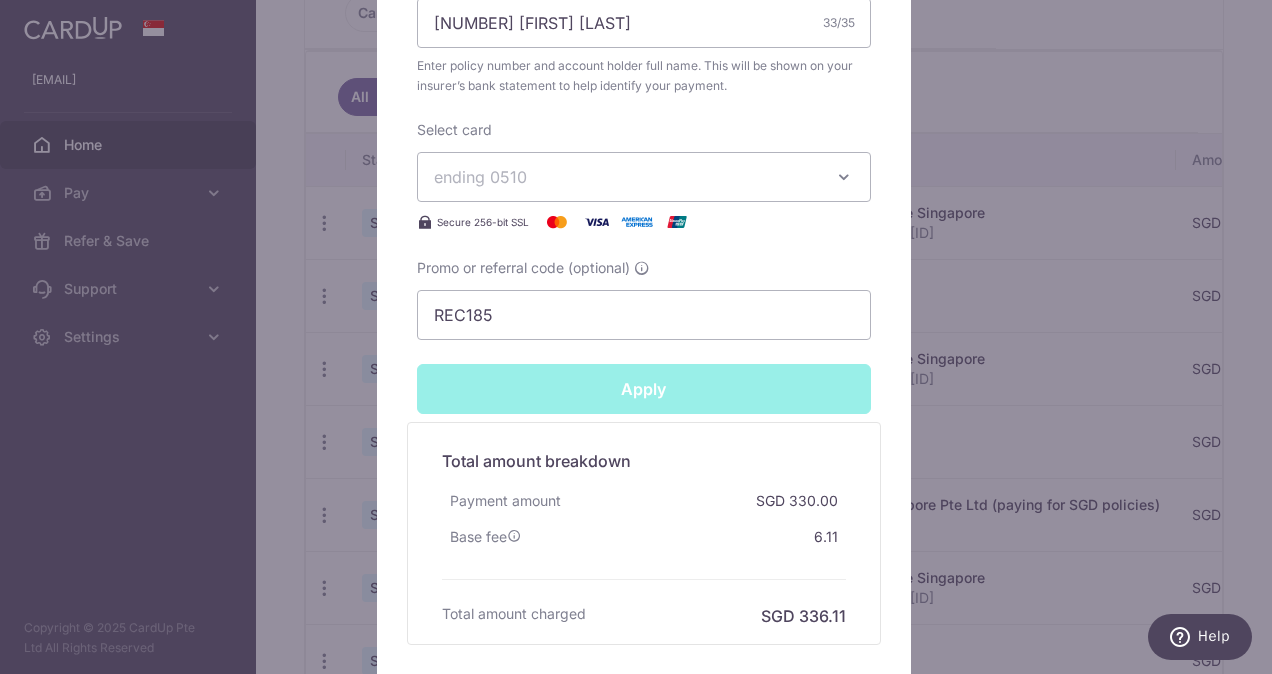 type on "Successfully Applied" 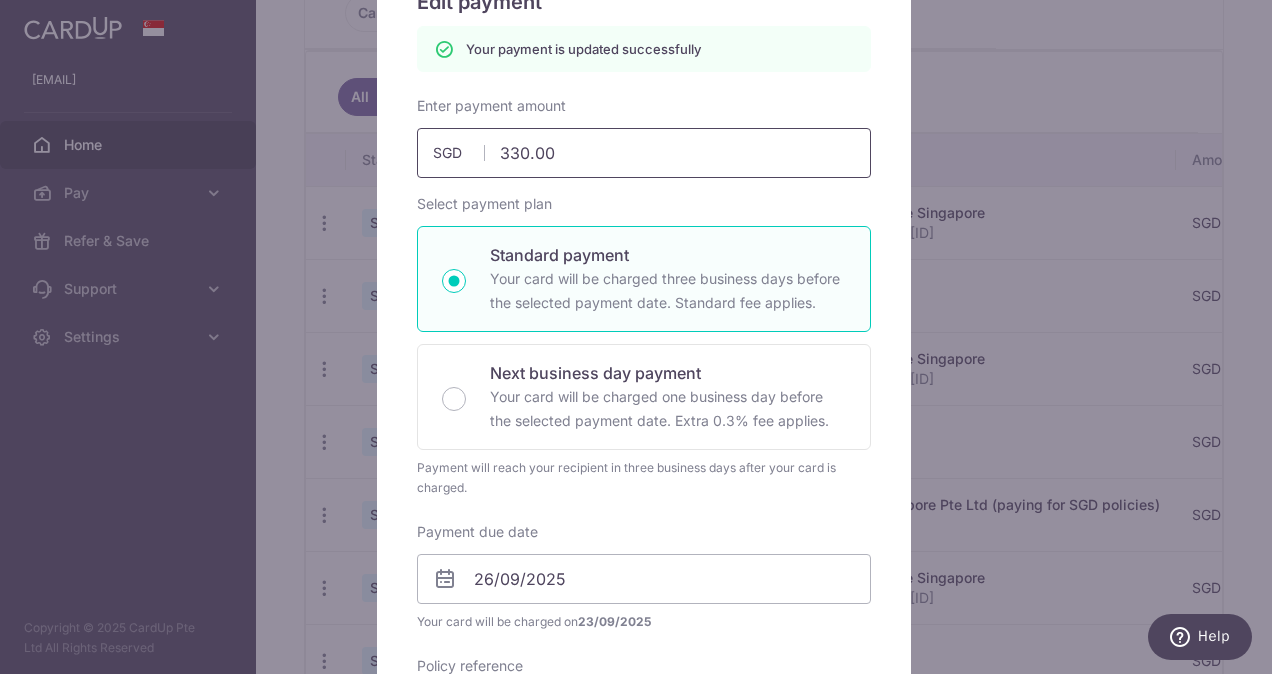 scroll, scrollTop: 0, scrollLeft: 0, axis: both 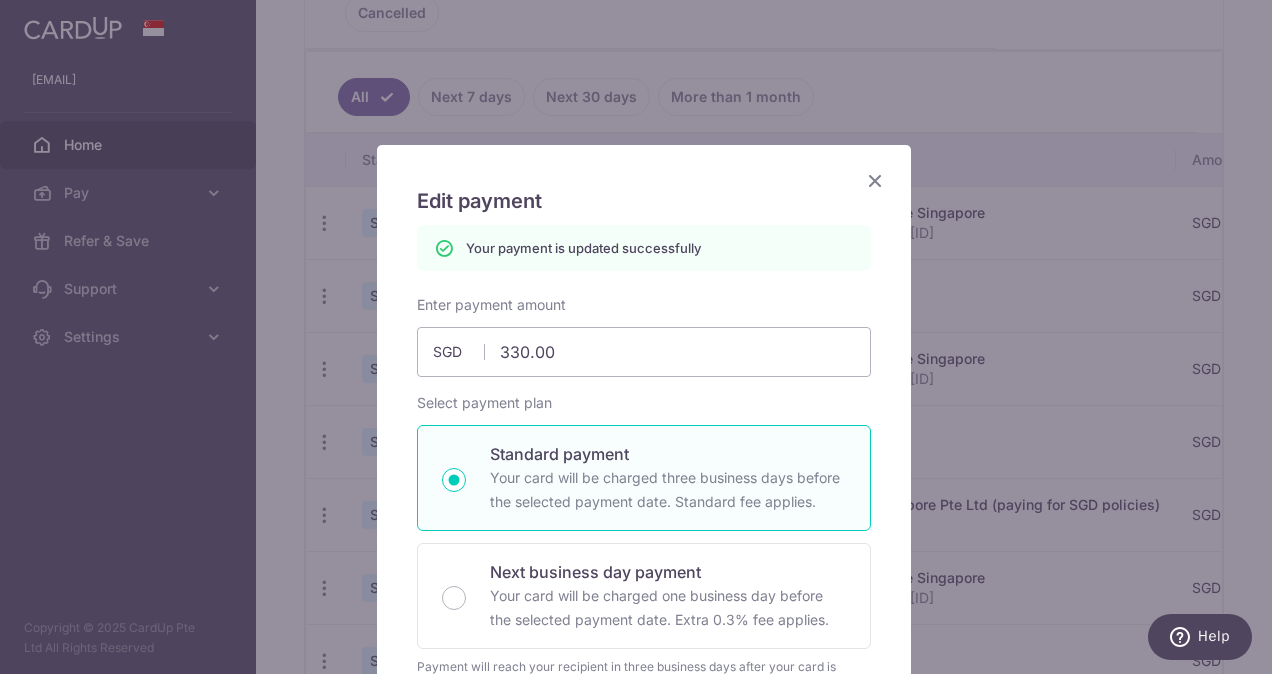 click at bounding box center (875, 180) 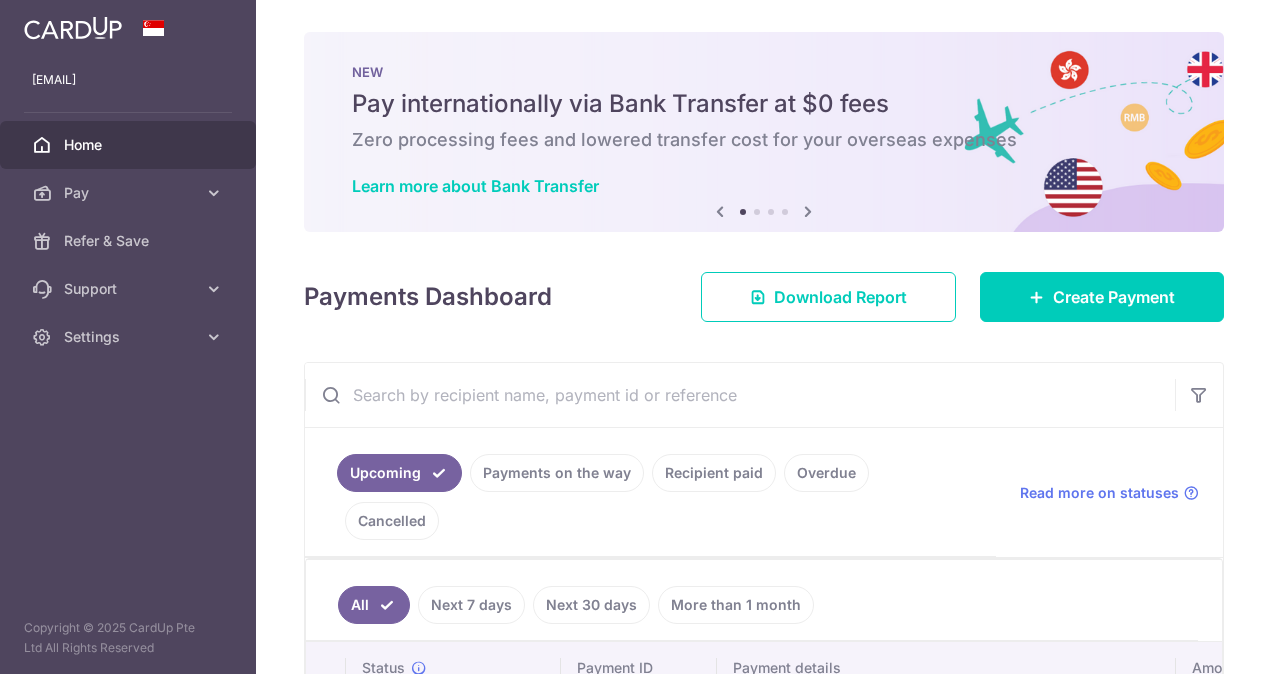 scroll, scrollTop: 0, scrollLeft: 0, axis: both 